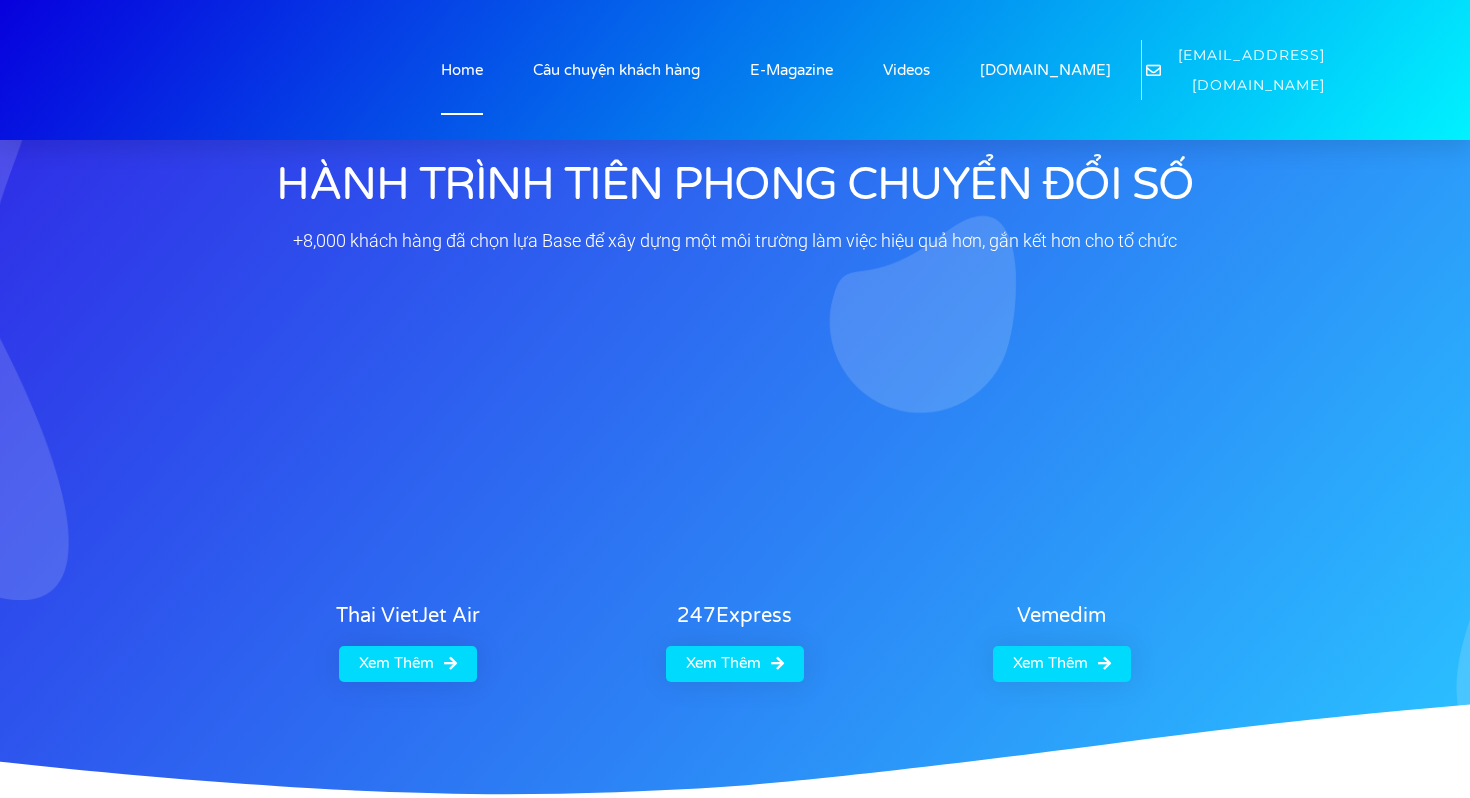 scroll, scrollTop: 882, scrollLeft: 0, axis: vertical 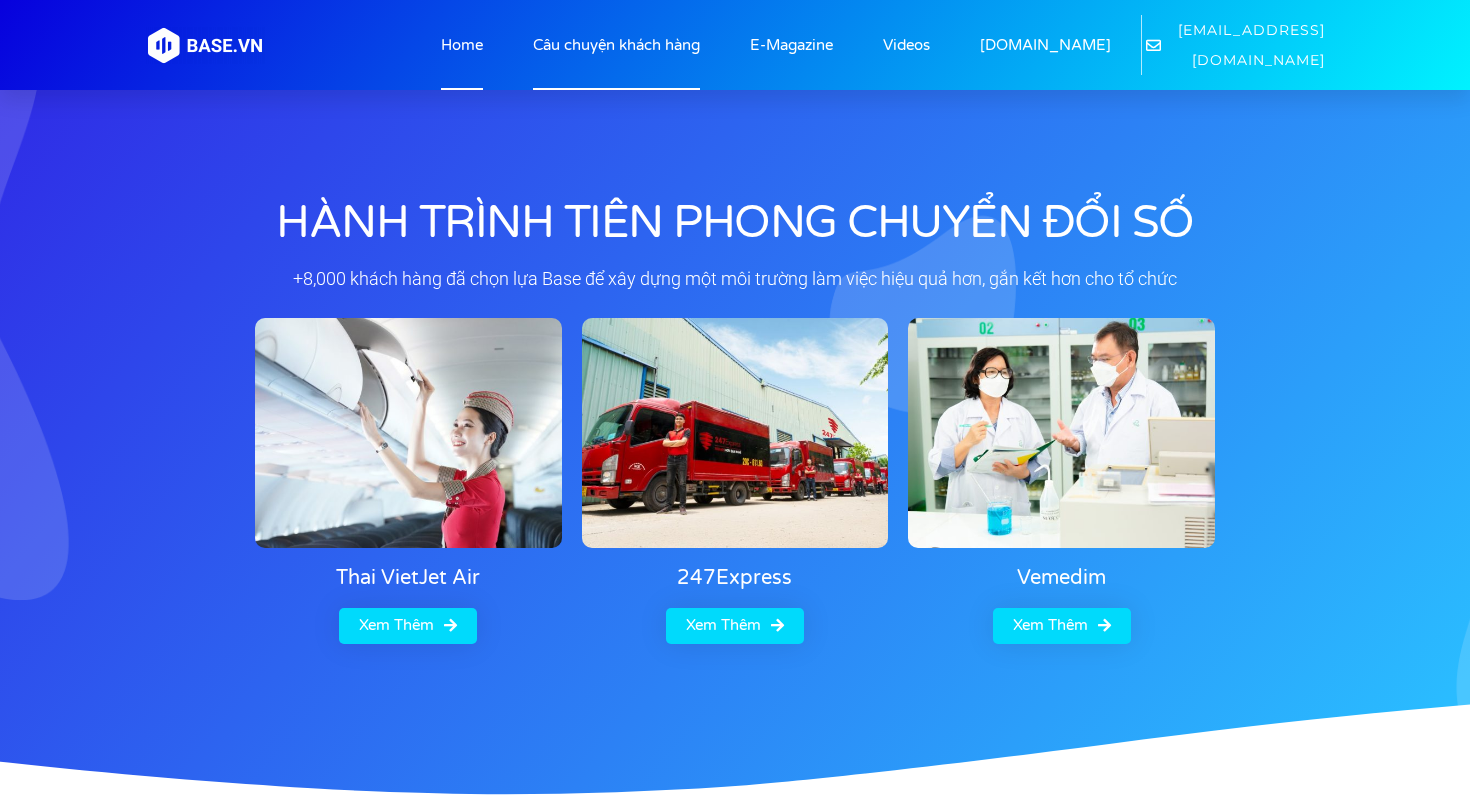 click on "Câu chuyện khách hàng" 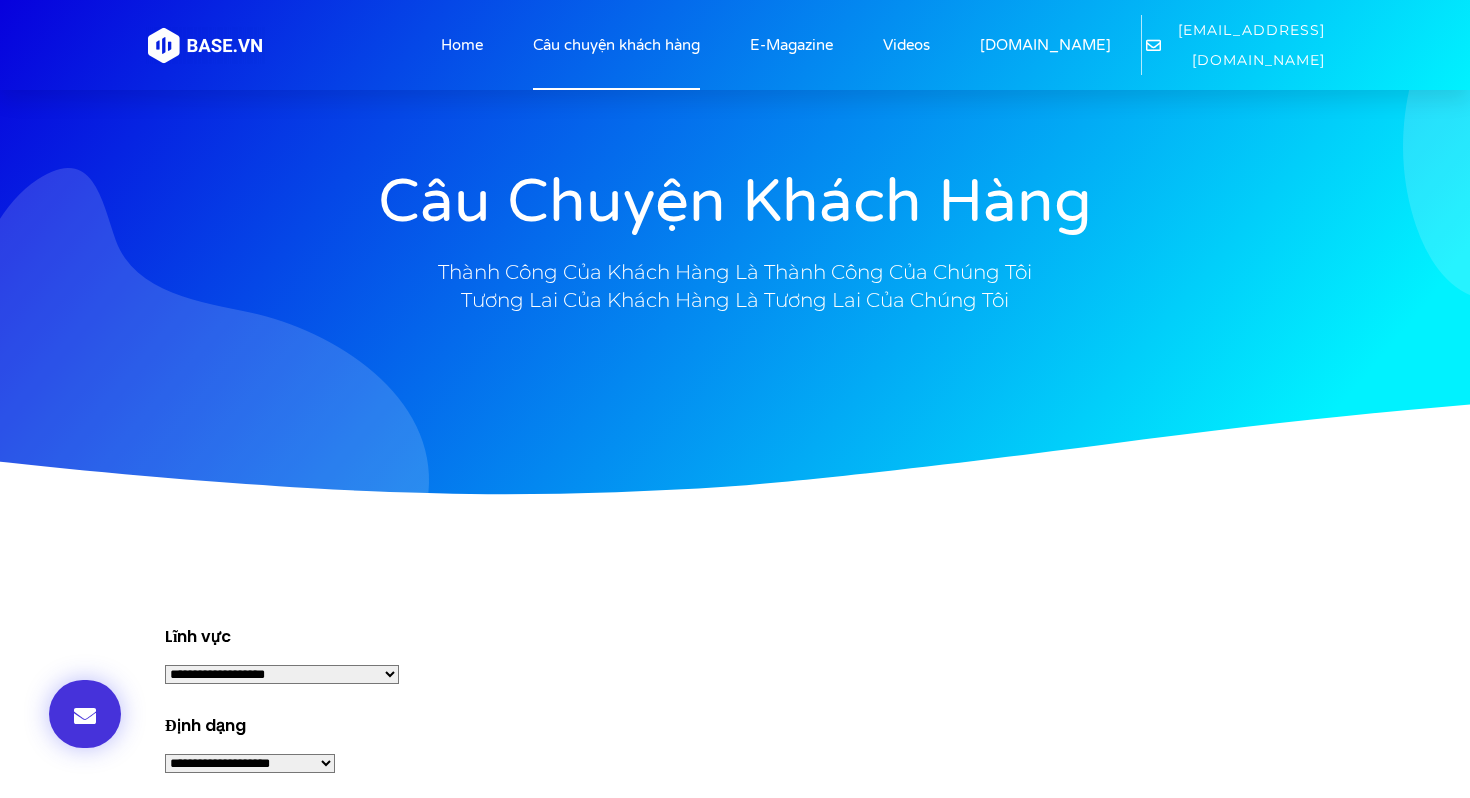 scroll, scrollTop: 0, scrollLeft: 0, axis: both 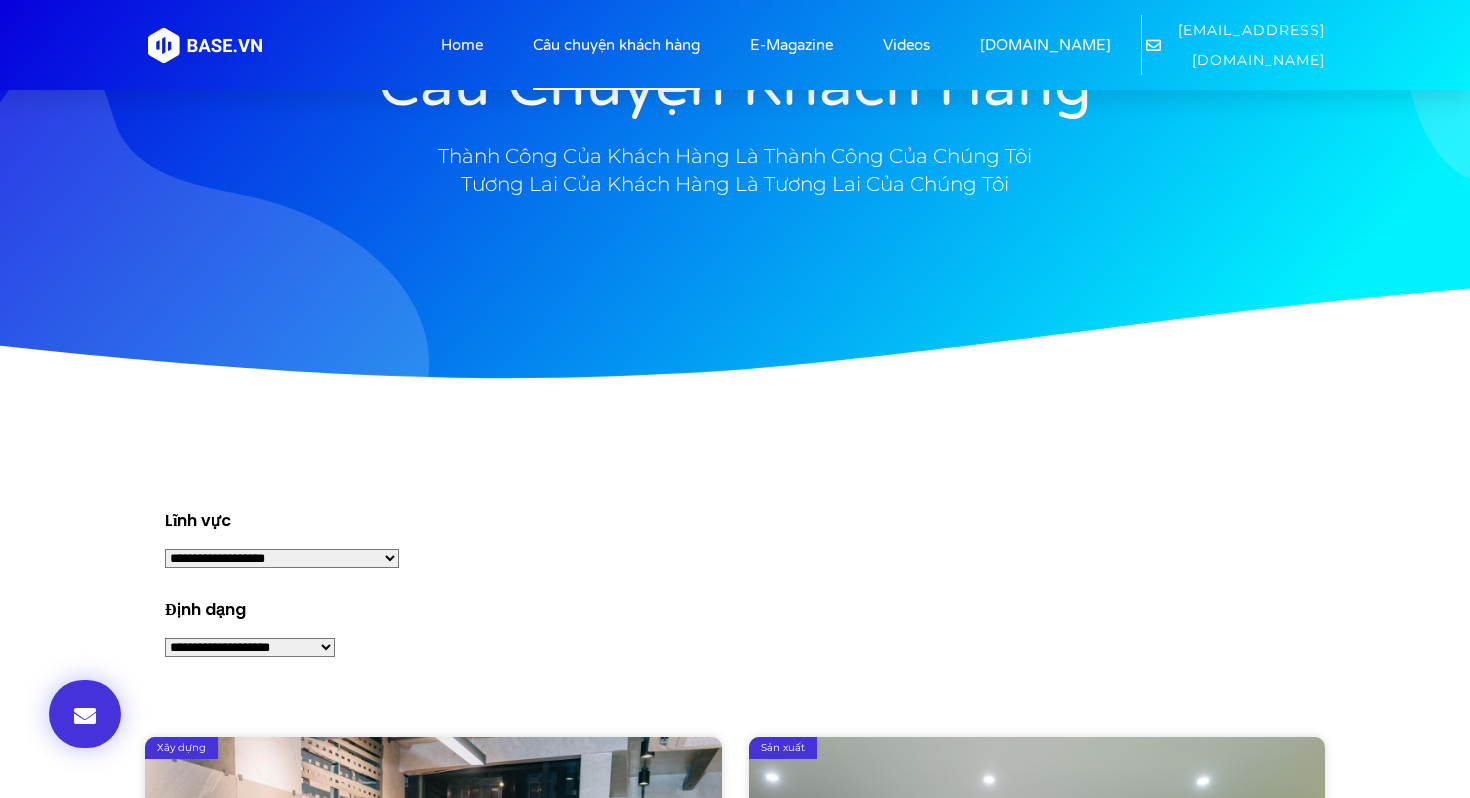 click on "**********" at bounding box center [282, 558] 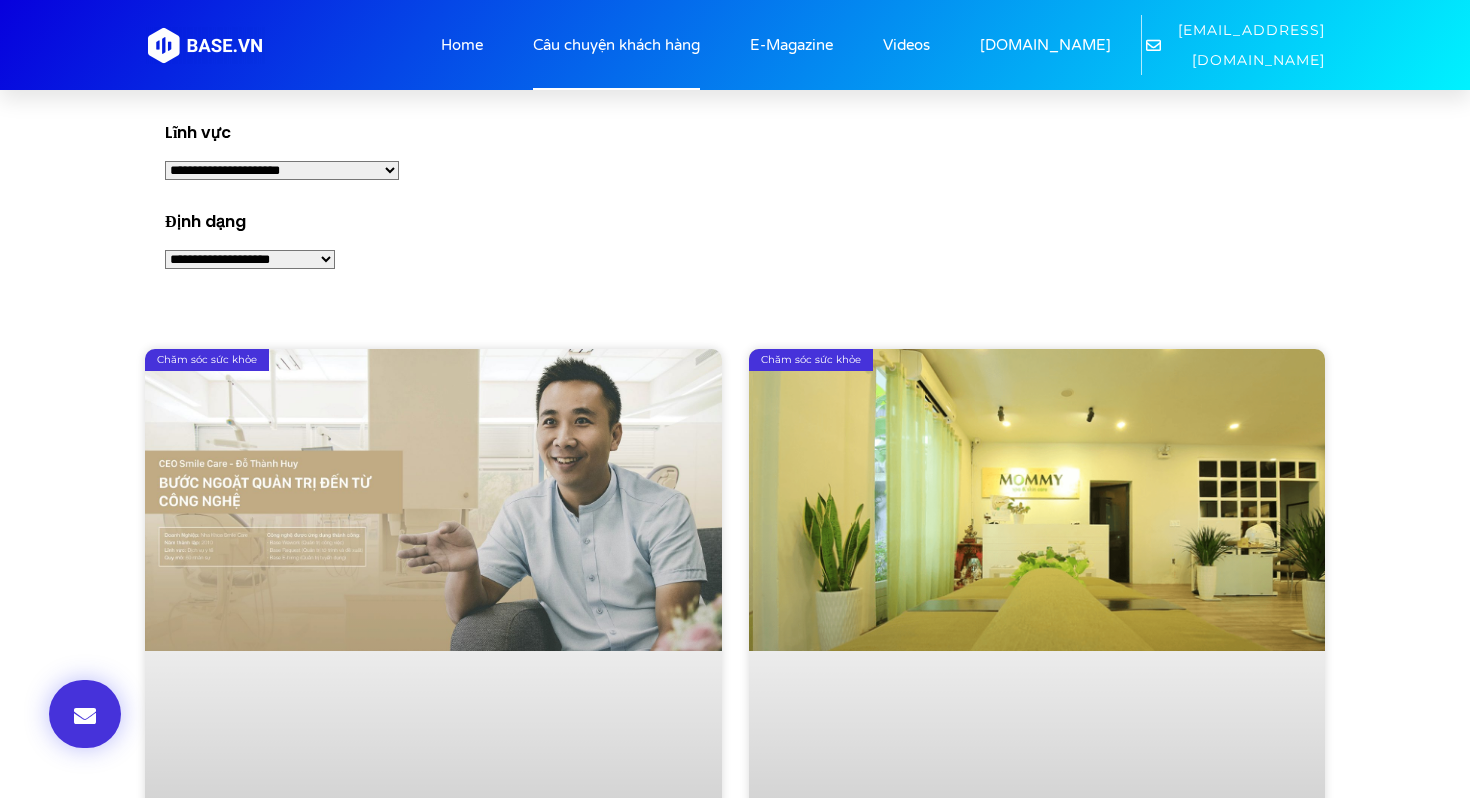 scroll, scrollTop: 499, scrollLeft: 0, axis: vertical 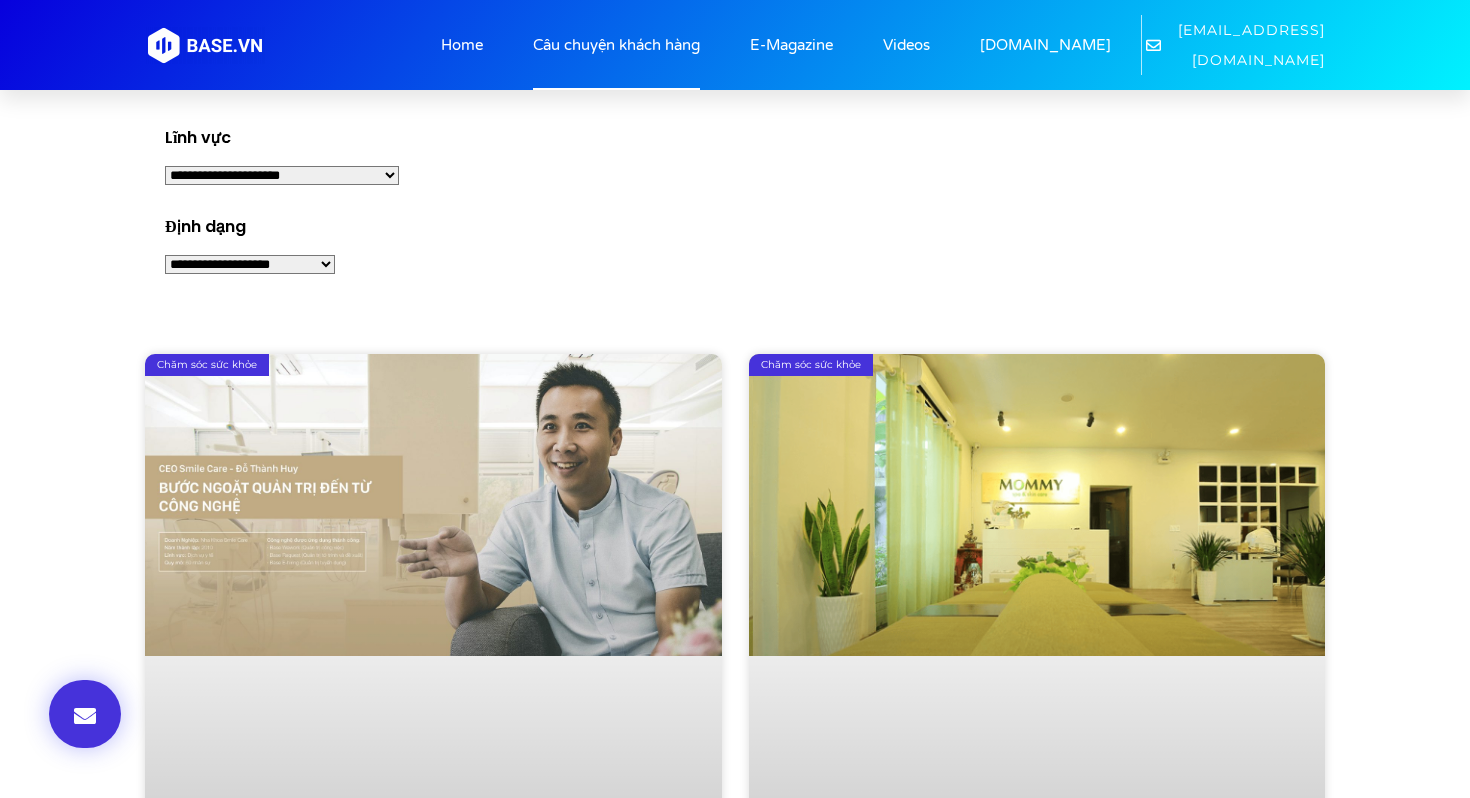 click on "**********" at bounding box center (282, 175) 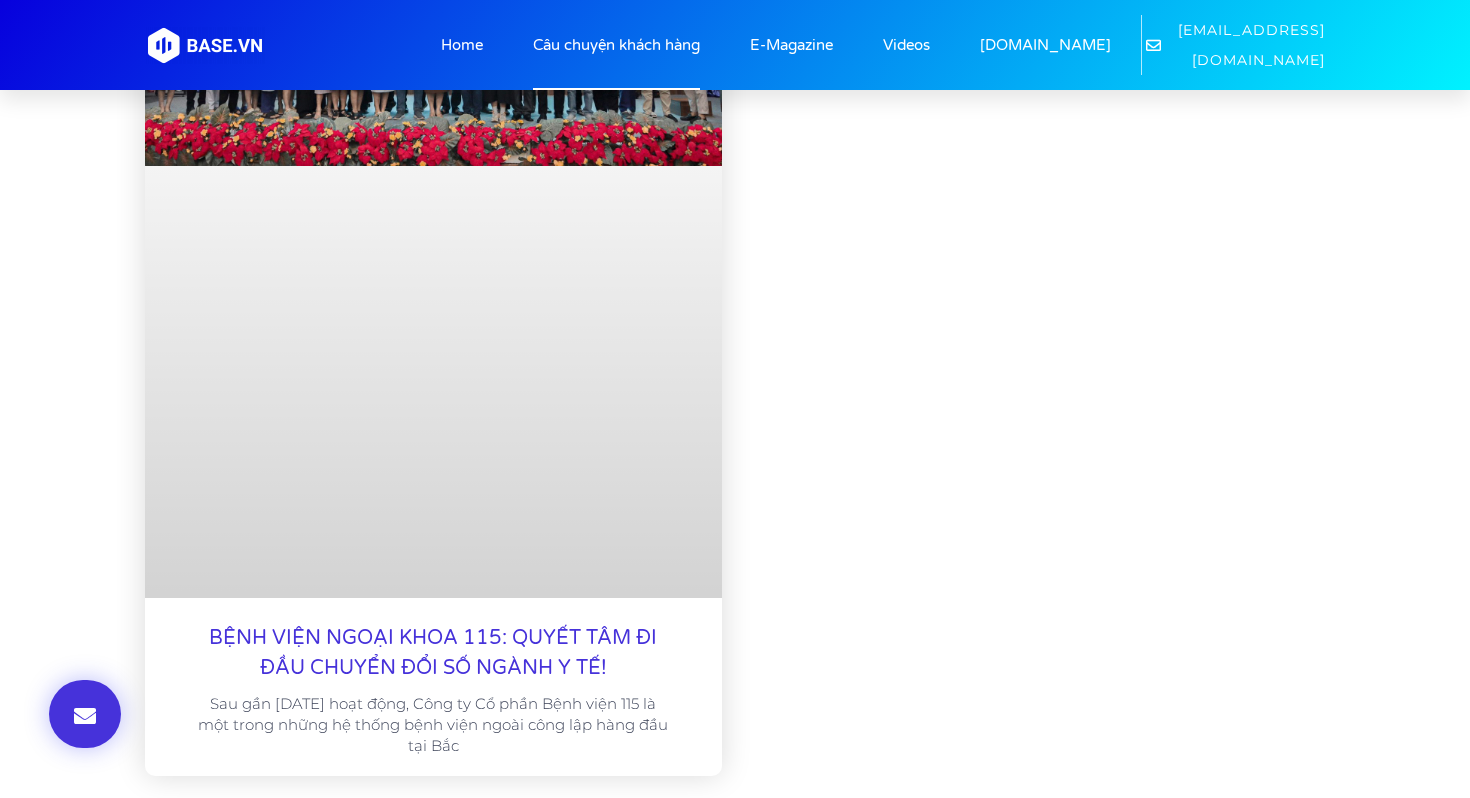 scroll, scrollTop: 1016, scrollLeft: 0, axis: vertical 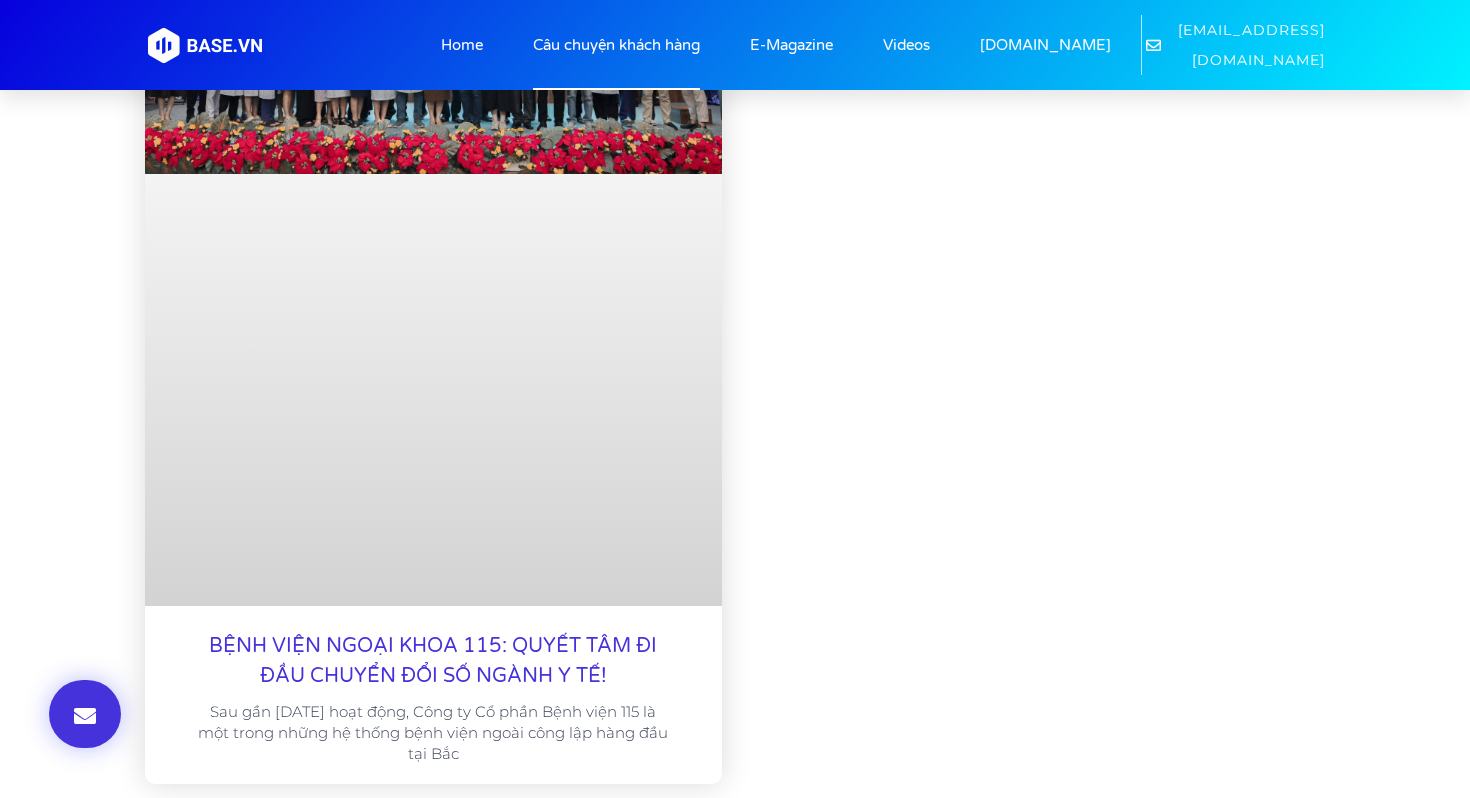 click on "BỆNH VIỆN NGOẠI KHOA 115: QUYẾT TÂM ĐI ĐẦU CHUYỂN ĐỔI SỐ NGÀNH Y TẾ!" at bounding box center [433, 661] 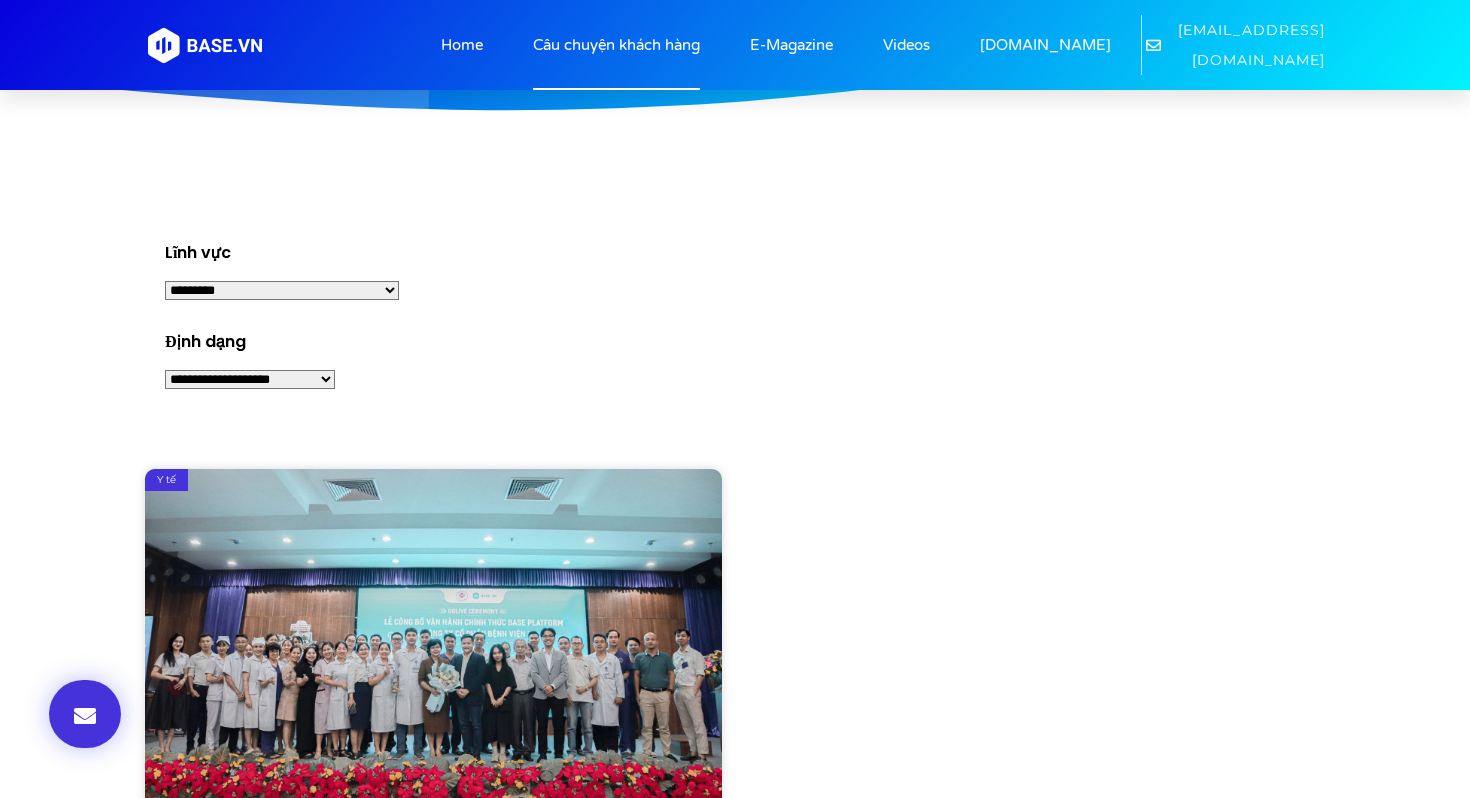 scroll, scrollTop: 331, scrollLeft: 0, axis: vertical 